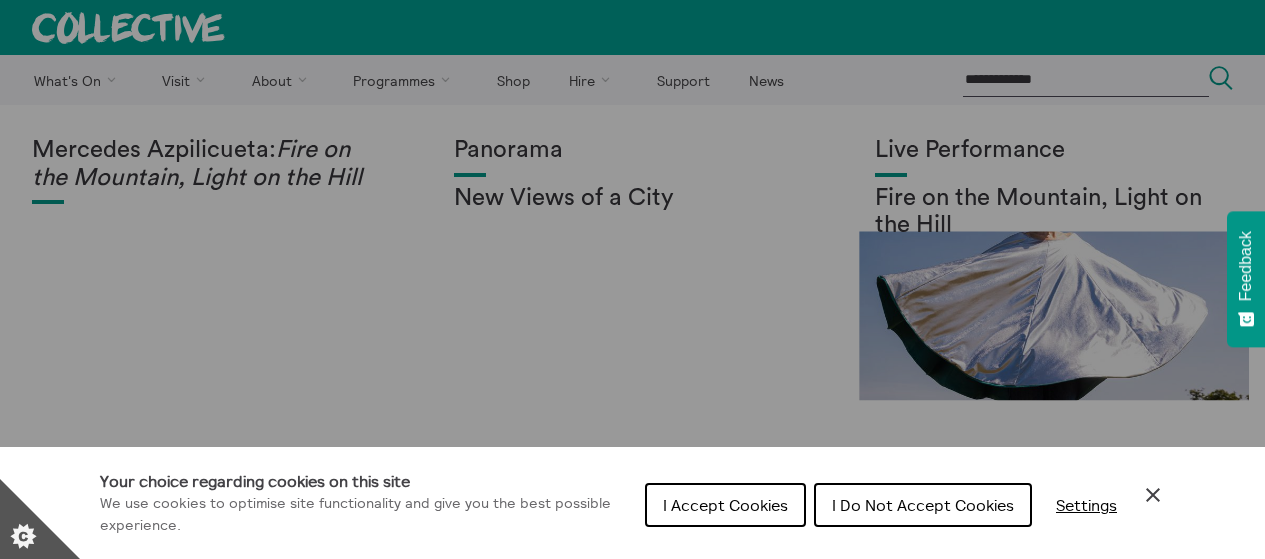 scroll, scrollTop: 0, scrollLeft: 0, axis: both 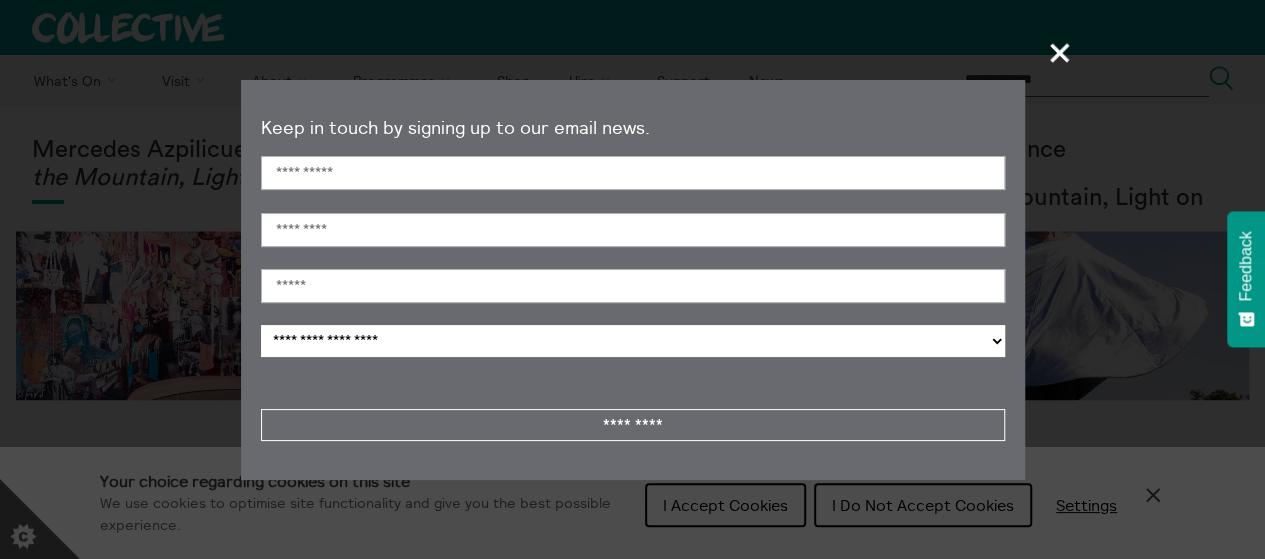 click on "+" at bounding box center [1060, 52] 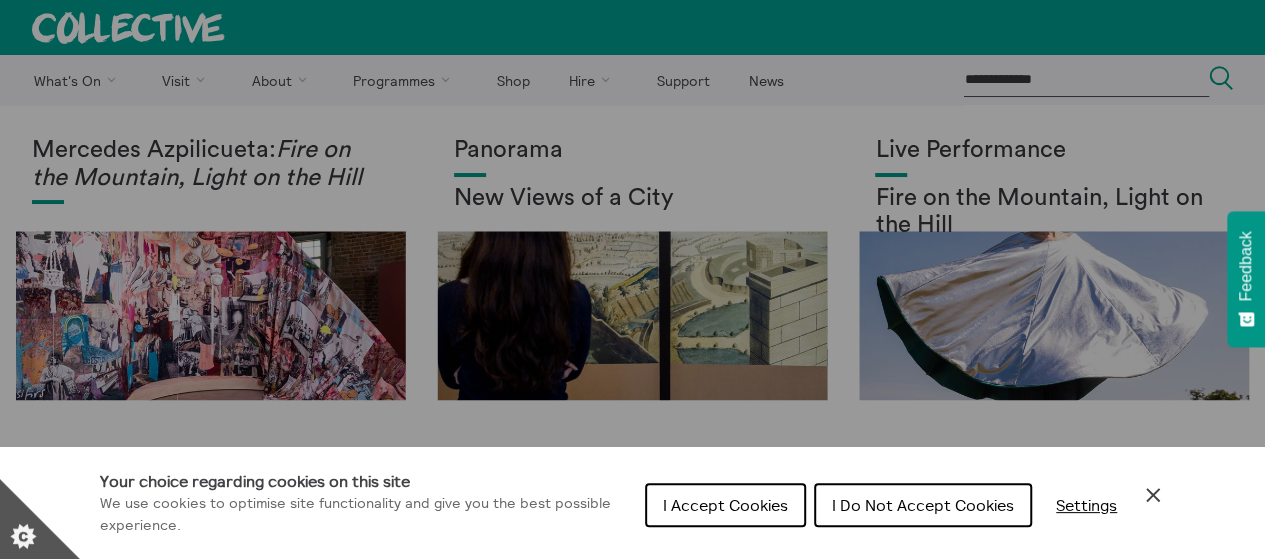 click on "I Accept Cookies" at bounding box center [725, 505] 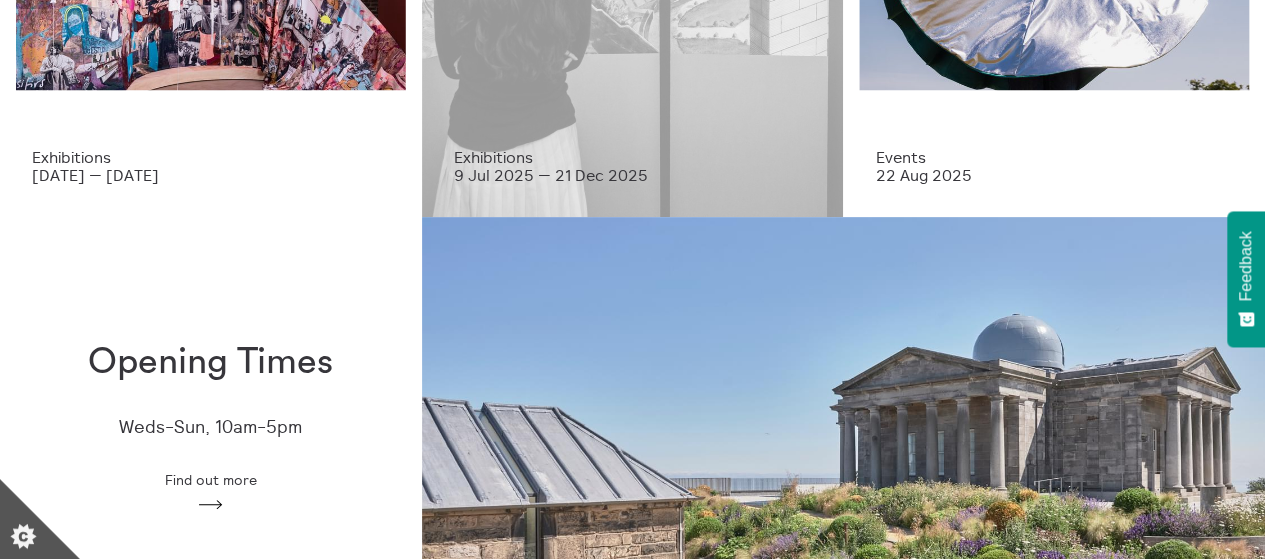 scroll, scrollTop: 0, scrollLeft: 0, axis: both 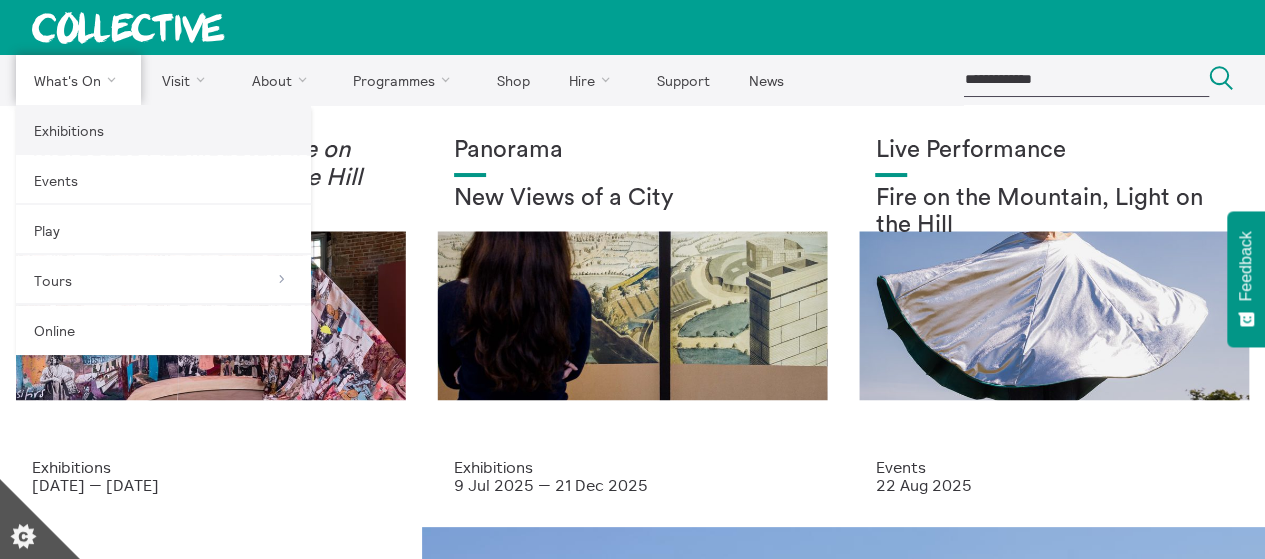 click on "Exhibitions" at bounding box center [163, 130] 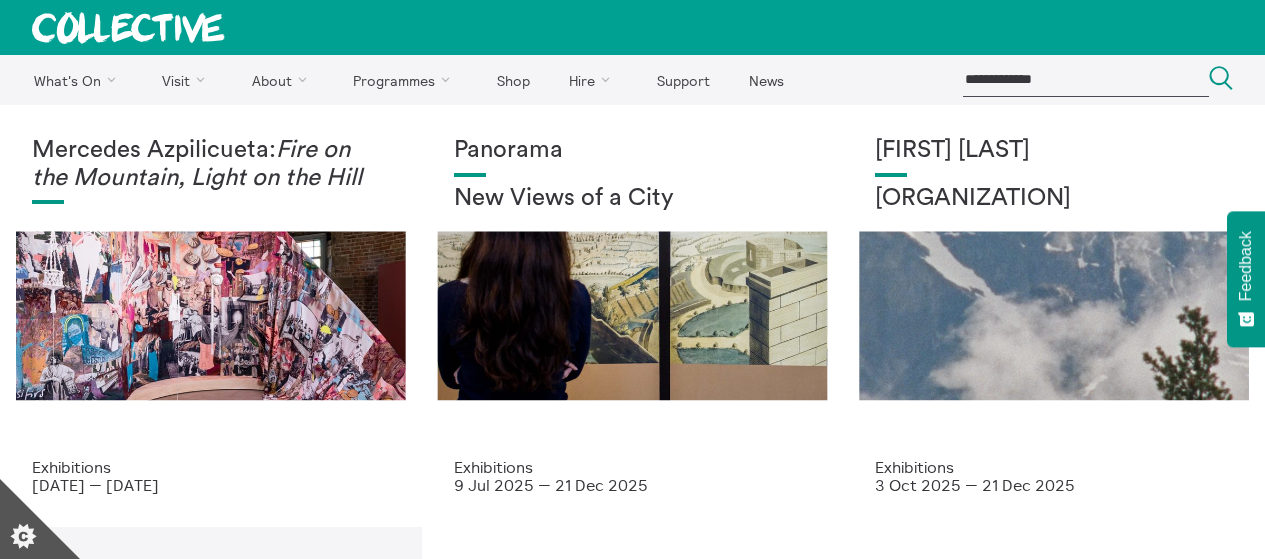 scroll, scrollTop: 0, scrollLeft: 0, axis: both 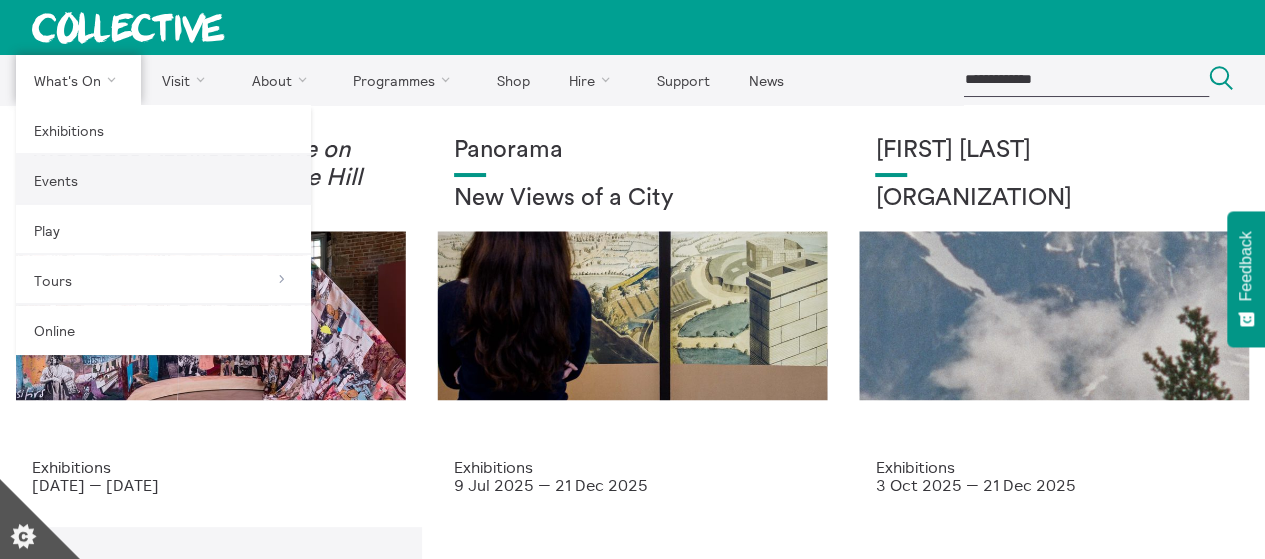click on "Events" at bounding box center (163, 180) 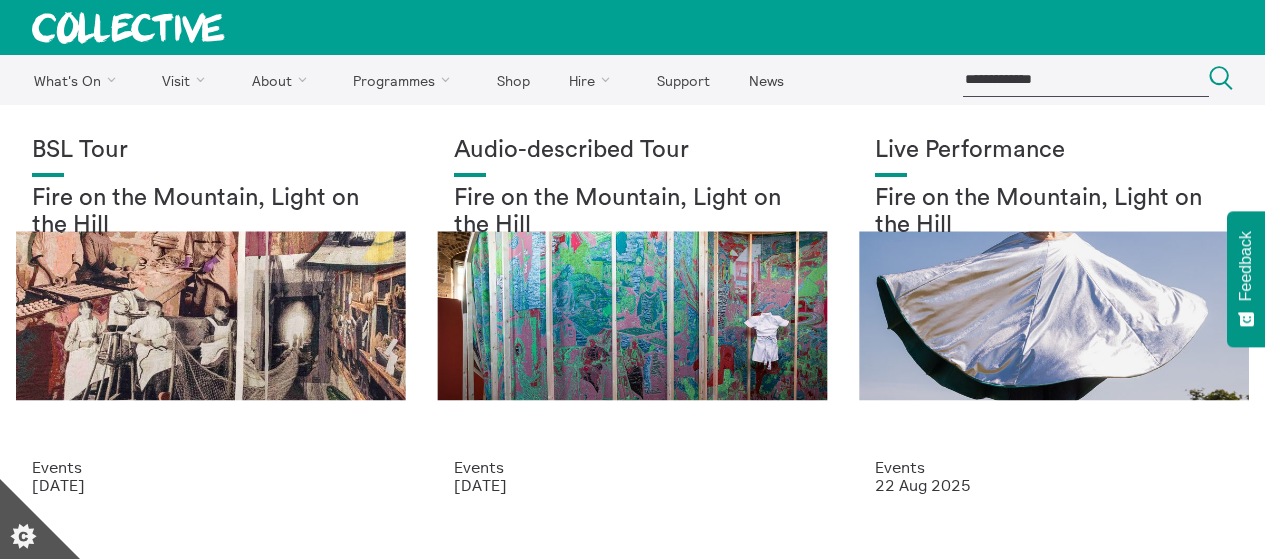 scroll, scrollTop: 0, scrollLeft: 0, axis: both 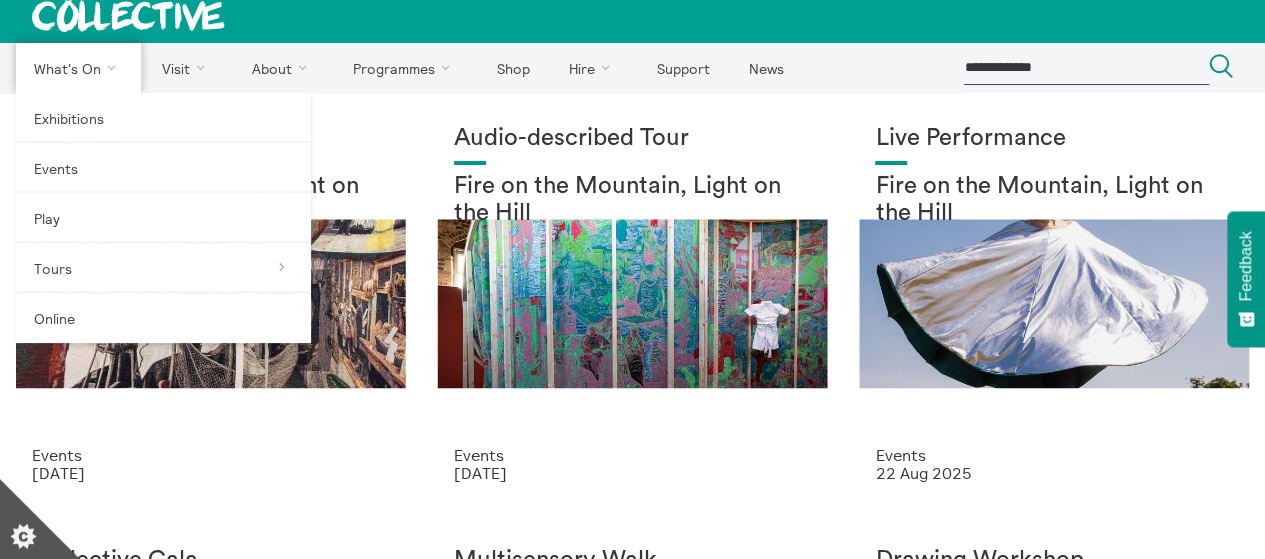 click on "What's On" at bounding box center [78, 68] 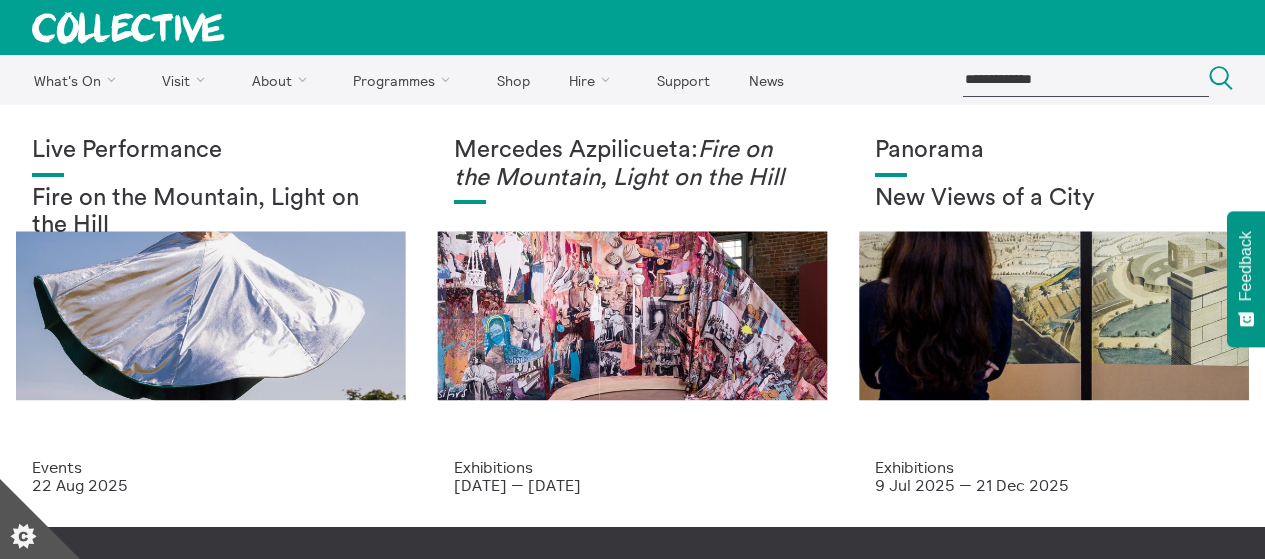 scroll, scrollTop: 0, scrollLeft: 0, axis: both 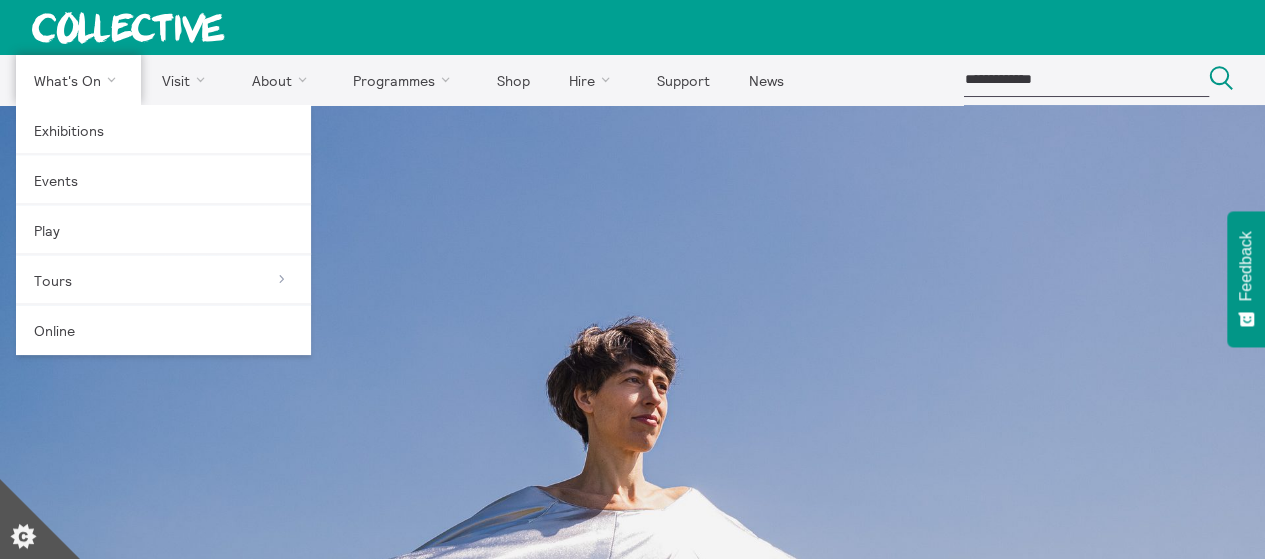 click on "What's On" at bounding box center (78, 80) 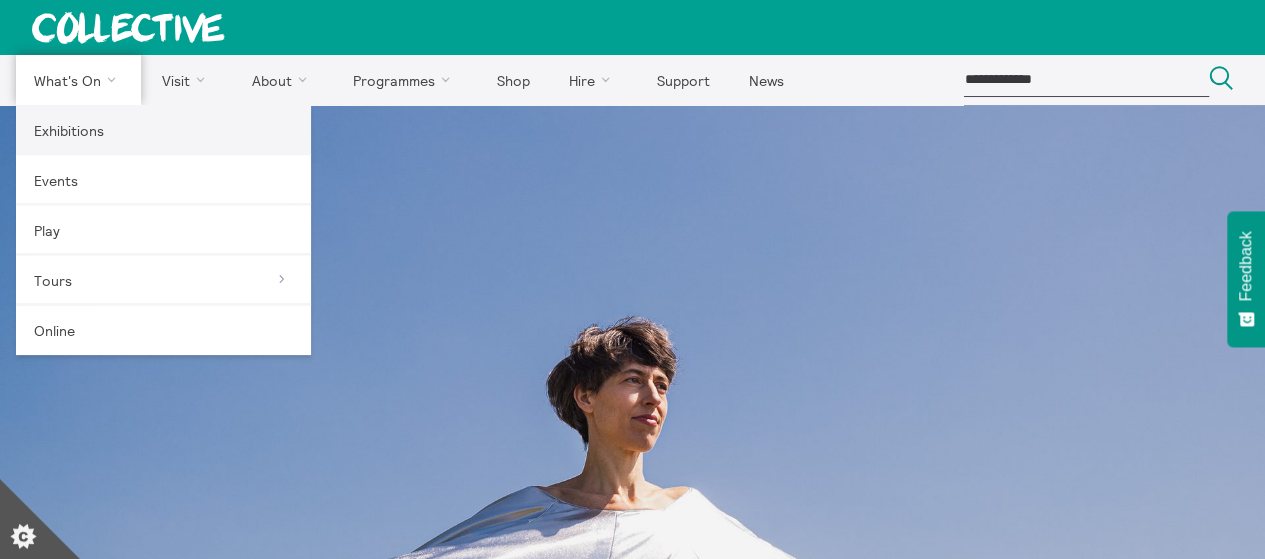 click on "Exhibitions" at bounding box center (163, 130) 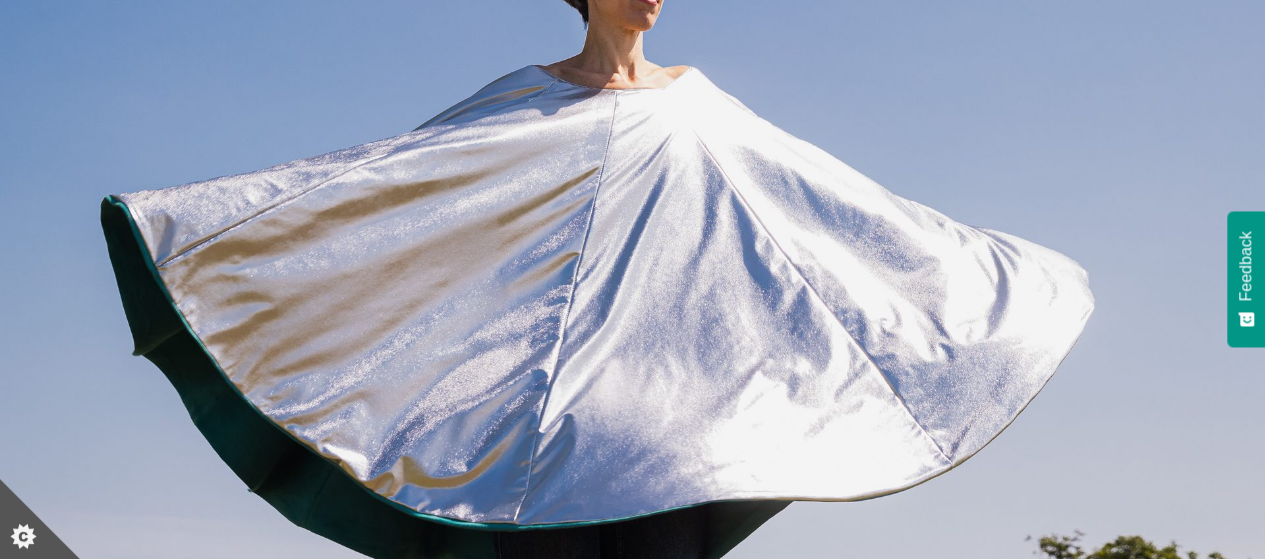 scroll, scrollTop: 448, scrollLeft: 0, axis: vertical 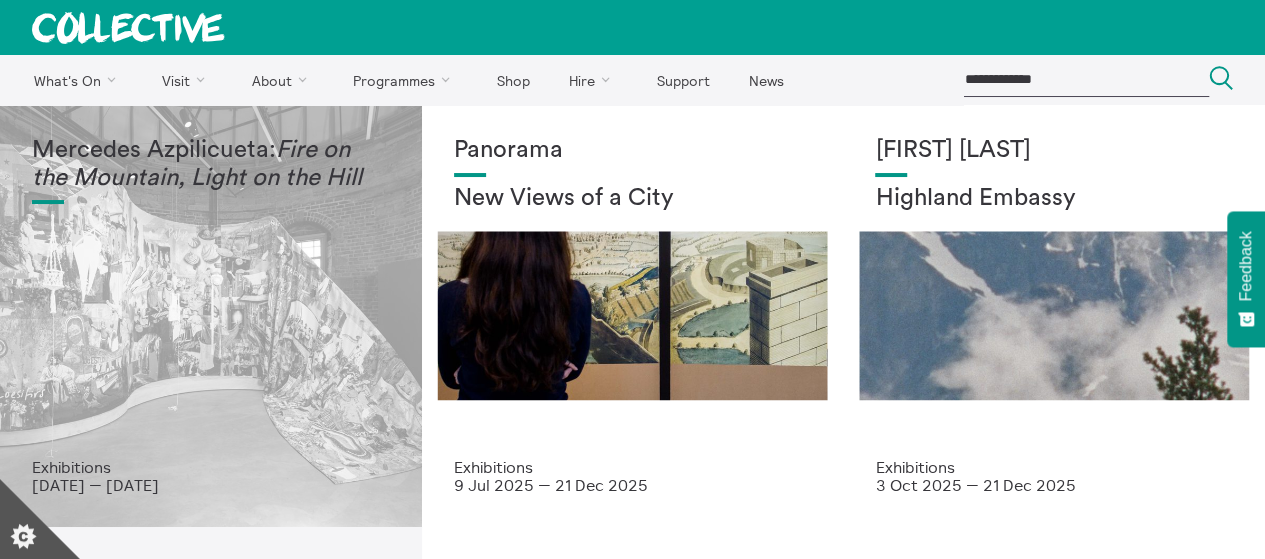 click on "Mercedes Azpilicueta: Fire on the Mountain, Light on the Hill" at bounding box center [211, 297] 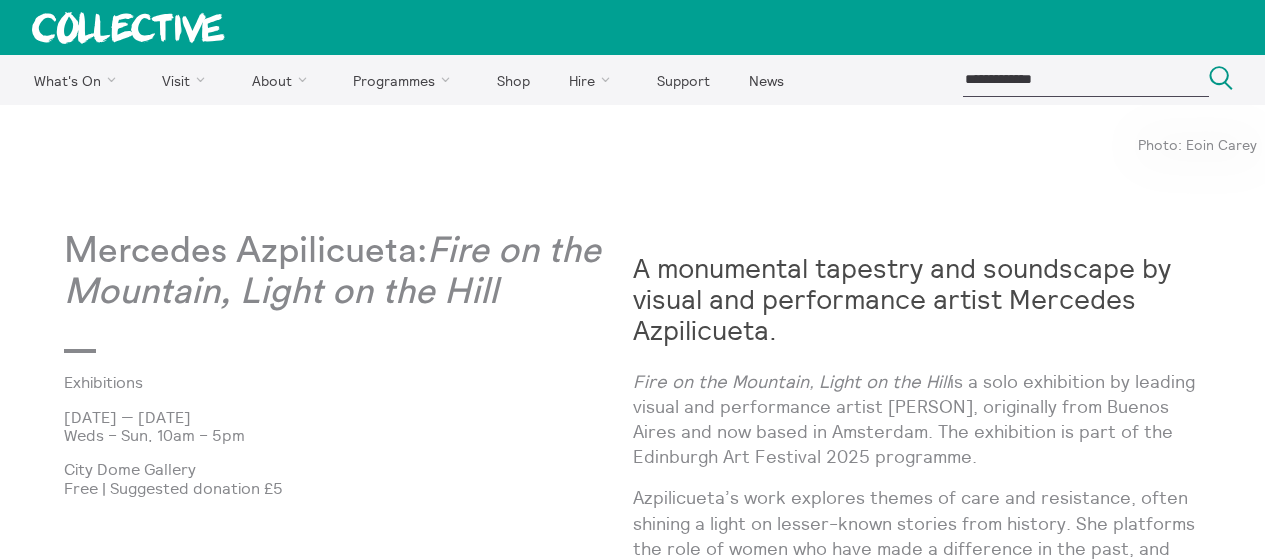 scroll, scrollTop: 0, scrollLeft: 0, axis: both 